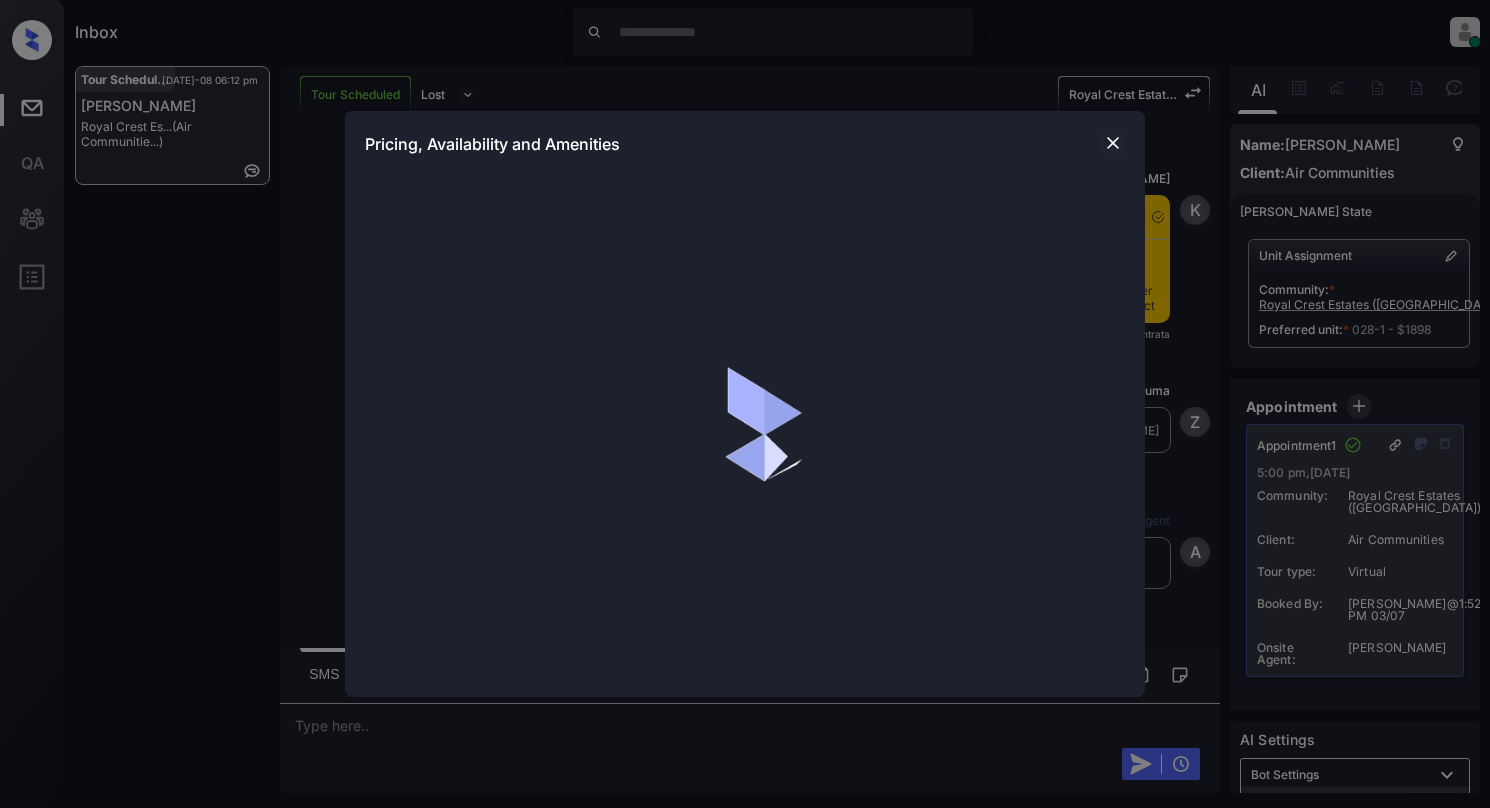 scroll, scrollTop: 0, scrollLeft: 0, axis: both 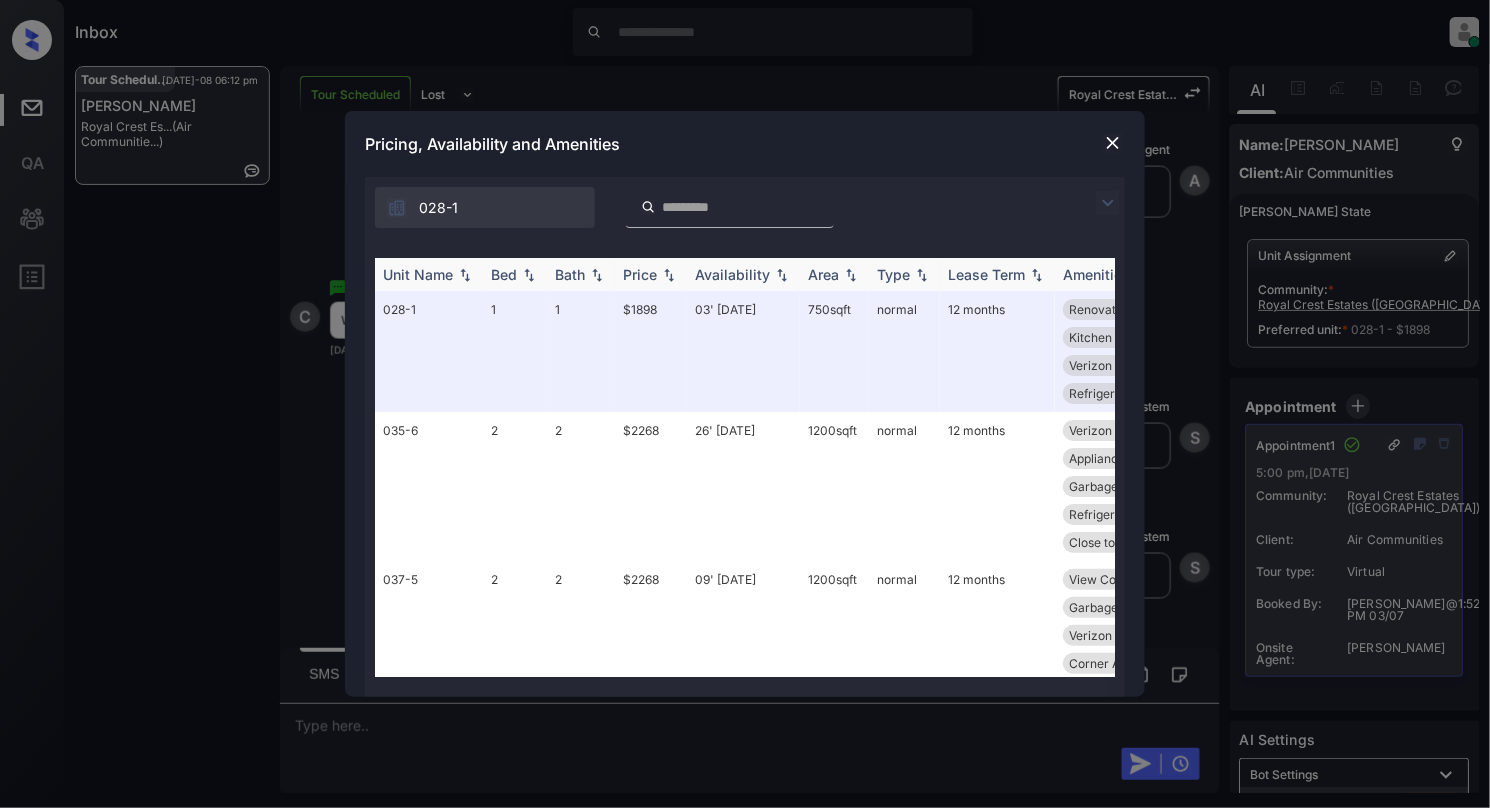 click at bounding box center [529, 275] 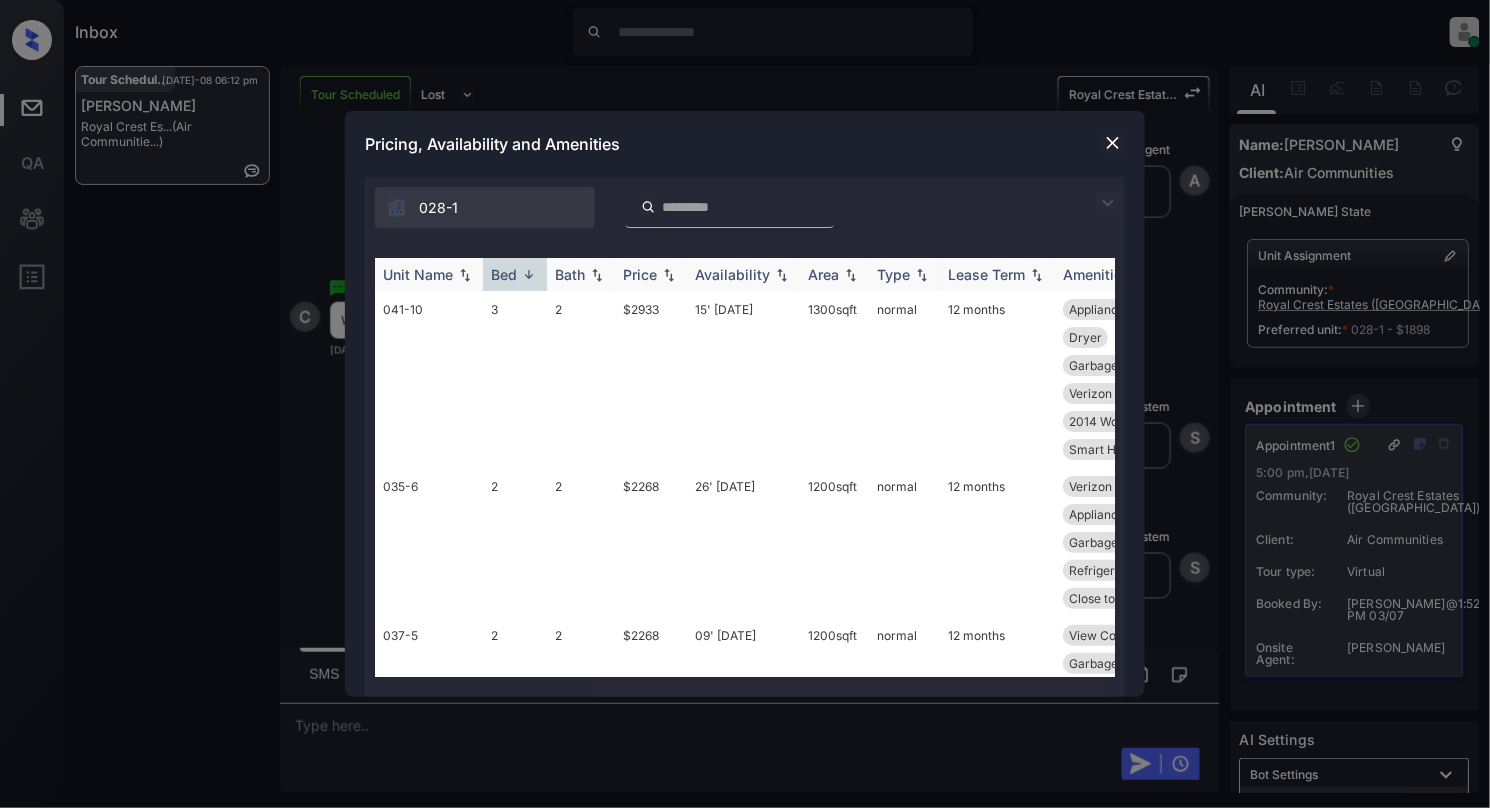 click at bounding box center [529, 274] 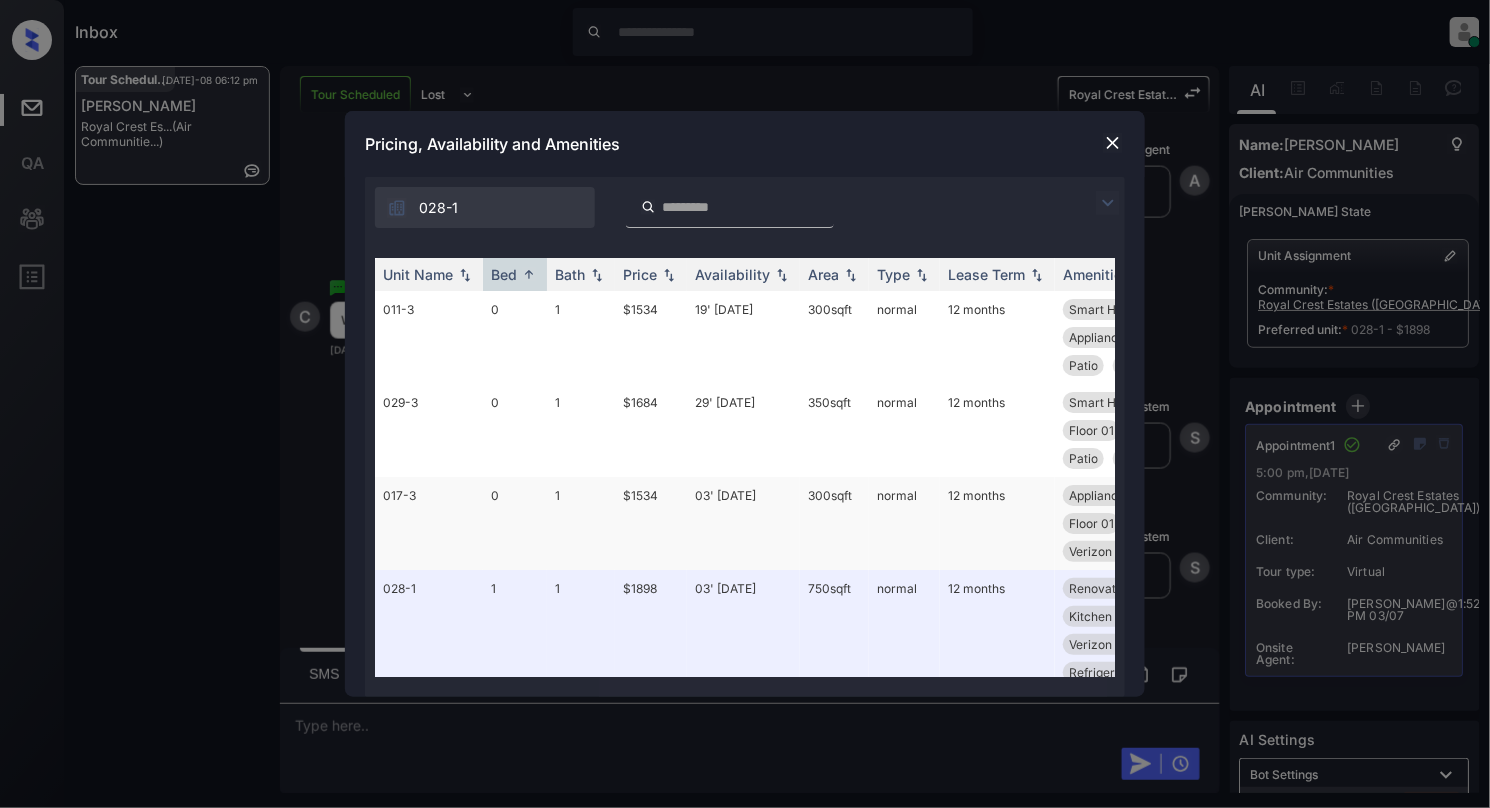 scroll, scrollTop: 266, scrollLeft: 0, axis: vertical 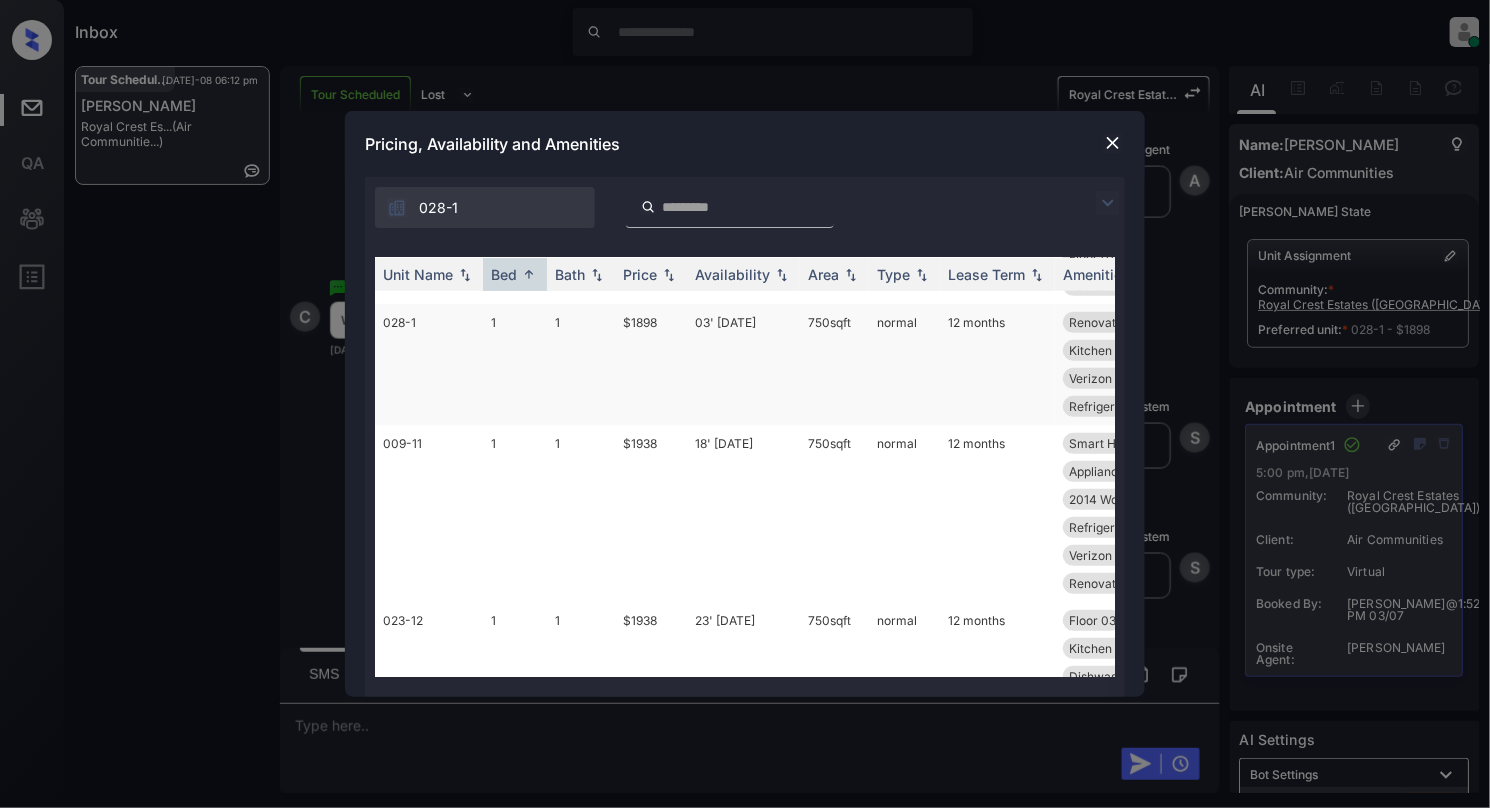 click on "028-1" at bounding box center (429, 364) 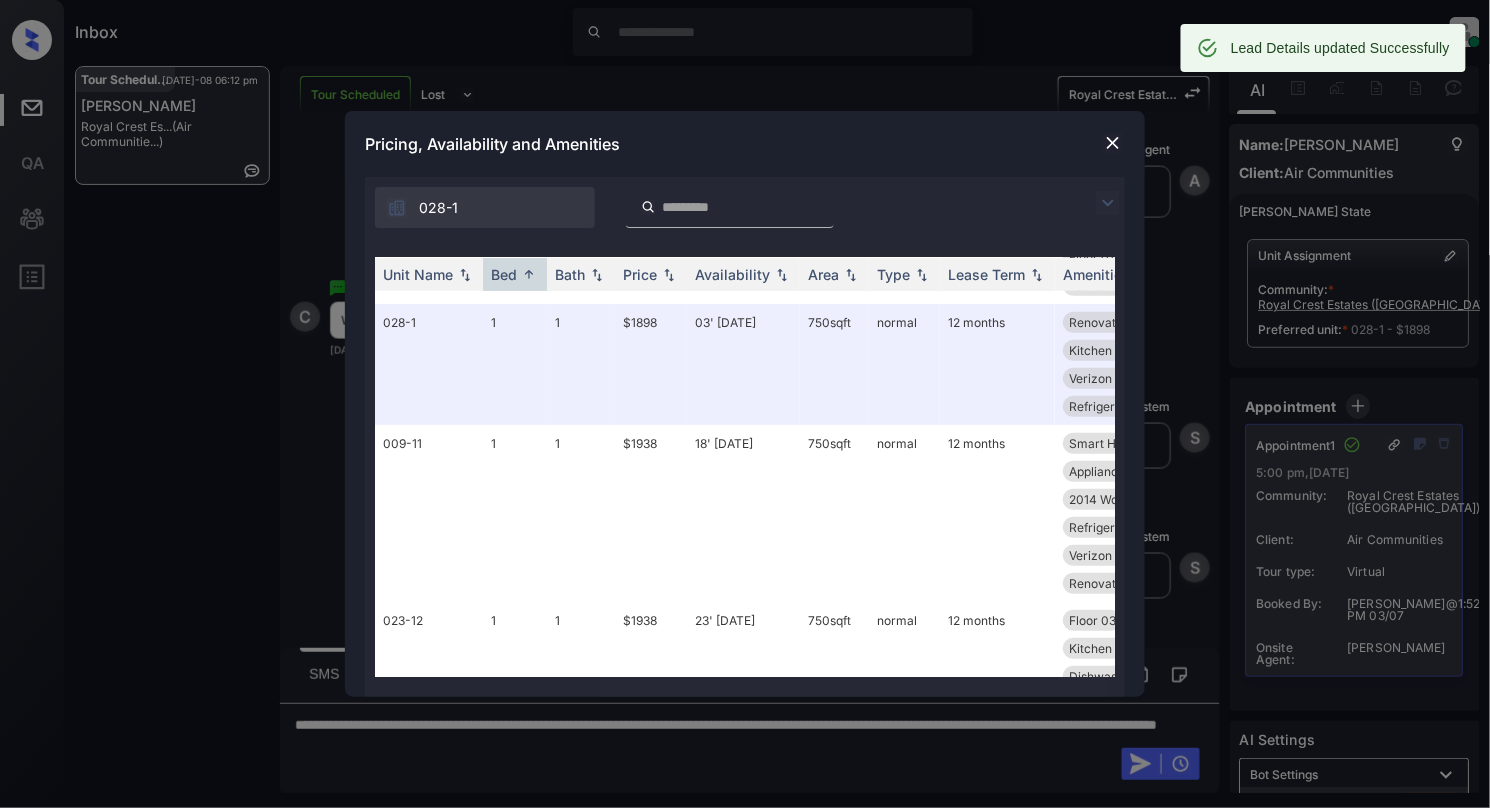 click at bounding box center [1113, 143] 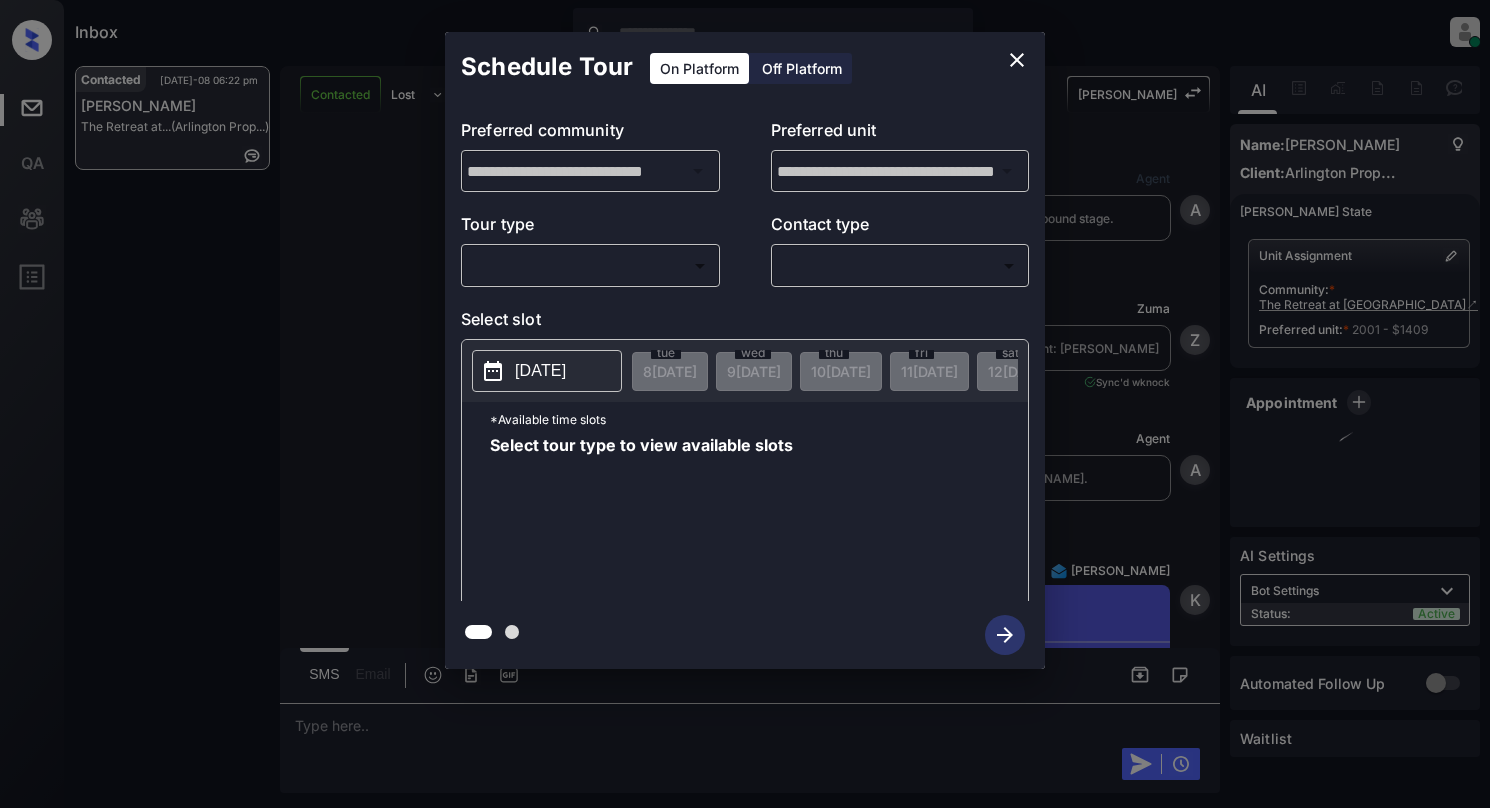 scroll, scrollTop: 0, scrollLeft: 0, axis: both 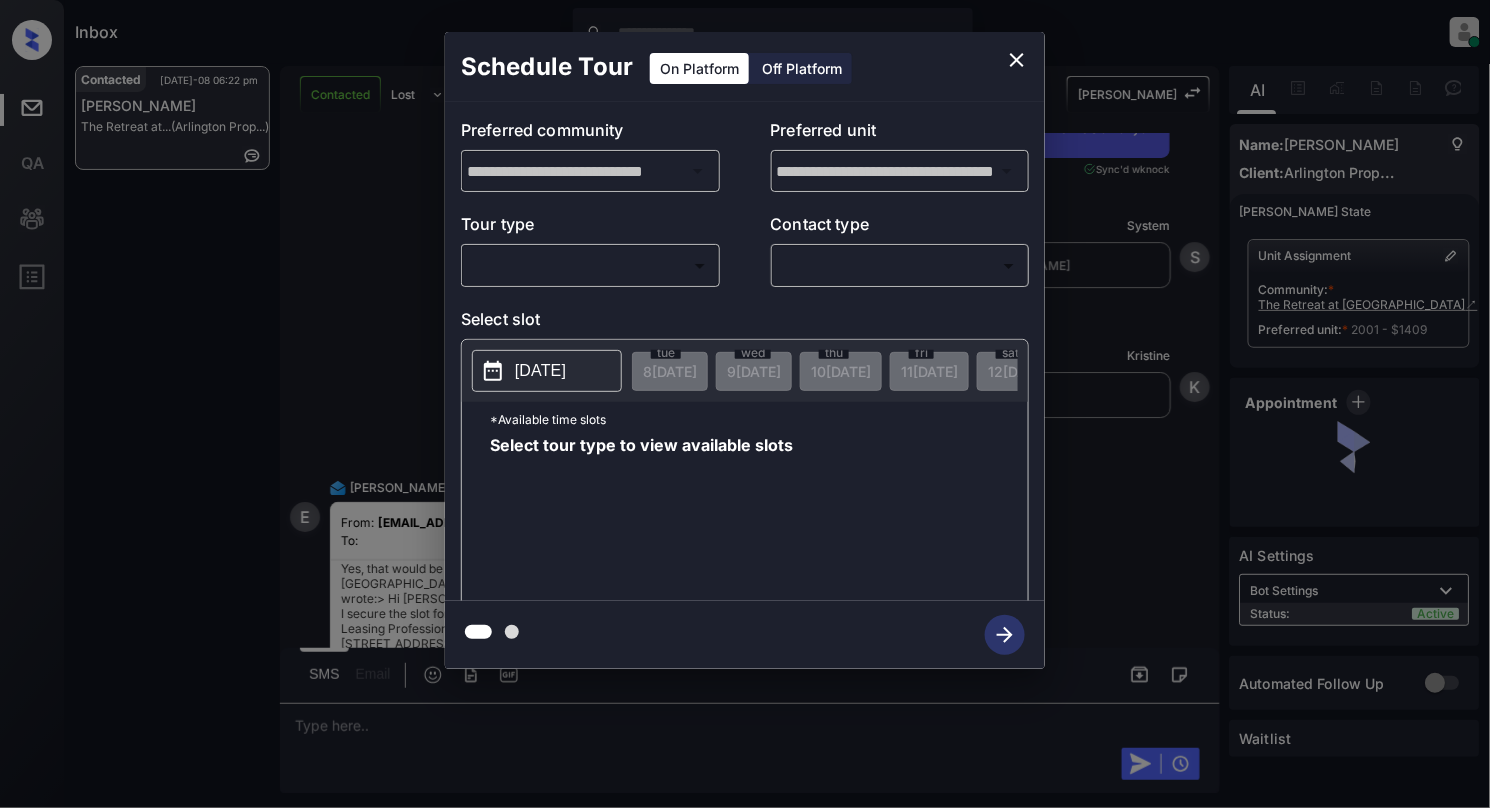 click on "Inbox Cynthia Montañez Online Set yourself   offline Set yourself   on break Profile Switch to  light  mode Sign out Contacted Jul-08 06:22 pm   Emma Mauldin The Retreat at...  (Arlington Prop...) Contacted Lost Lead Sentiment: Angry Upon sliding the acknowledgement:  Lead will move to lost stage. * ​ SMS and call option will be set to opt out. AFM will be turned off for the lead. Kelsey New Message Agent Lead created via webhook in Inbound stage. Jul 05, 2025 05:23 pm A New Message Zuma Lead transferred to leasing agent: kelsey Jul 05, 2025 05:23 pm  Sync'd w  knock Z New Message Agent AFM Request sent to Kelsey. Jul 05, 2025 05:23 pm A New Message Kelsey From:   arlington@communications.getzuma.com To:   loulou12172000@gmail.com Hi Emma,
This is Kelsey with The Retreat at Mountain Brook. We’d love to have you come tour with us. What’s a good day and time for you?
Best, Kelsey
Jul 05, 2025 05:23 pm   | TemplateAFMEmail  Sync'd w  knock K New Message Kelsey Lead archived by Kelsey! K New Message" at bounding box center (745, 404) 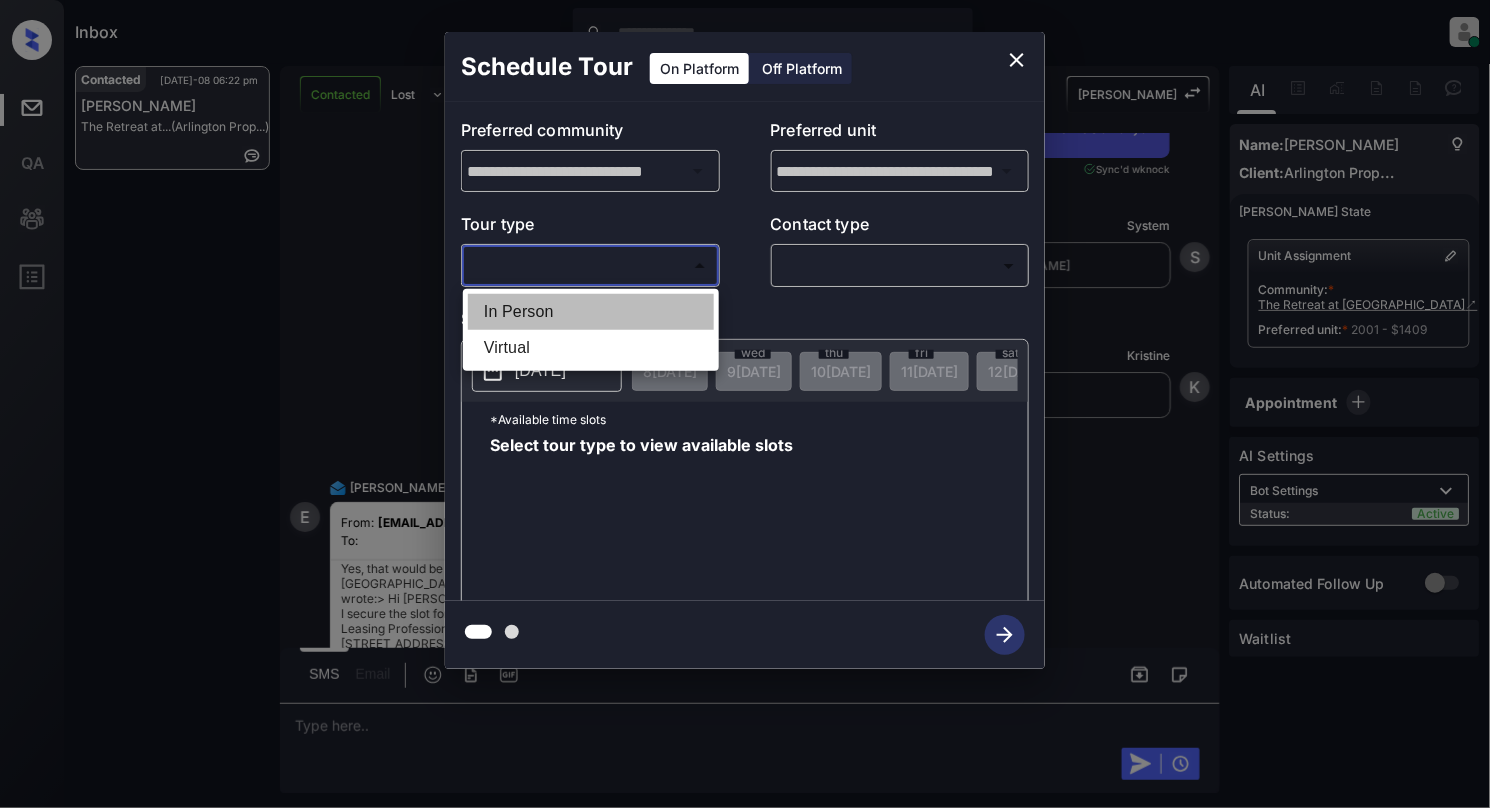 click on "In Person" at bounding box center [591, 312] 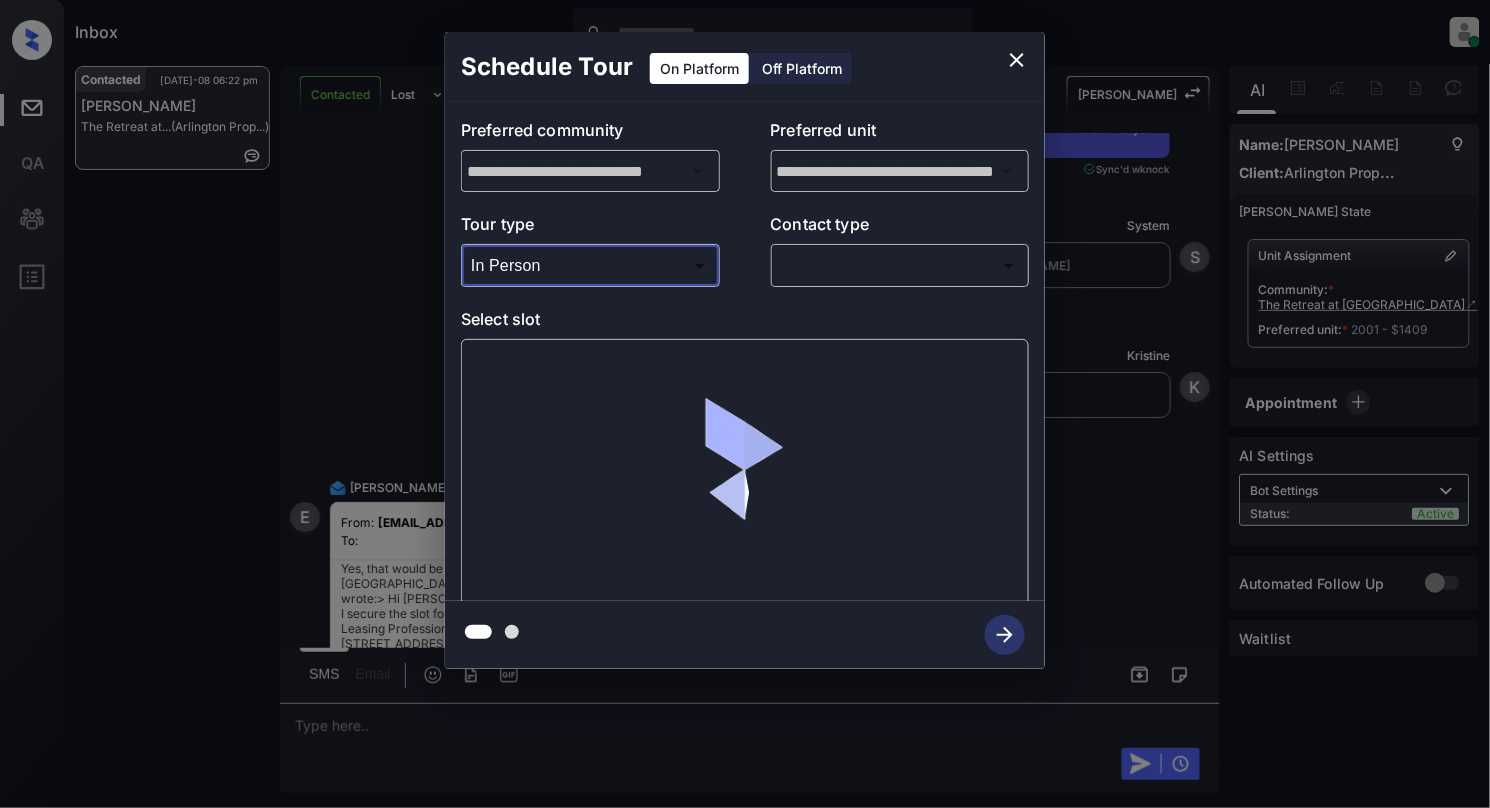 click on "Inbox Cynthia Montañez Online Set yourself   offline Set yourself   on break Profile Switch to  light  mode Sign out Contacted Jul-08 06:22 pm   Emma Mauldin The Retreat at...  (Arlington Prop...) Contacted Lost Lead Sentiment: Angry Upon sliding the acknowledgement:  Lead will move to lost stage. * ​ SMS and call option will be set to opt out. AFM will be turned off for the lead. Kelsey New Message Agent Lead created via webhook in Inbound stage. Jul 05, 2025 05:23 pm A New Message Zuma Lead transferred to leasing agent: kelsey Jul 05, 2025 05:23 pm  Sync'd w  knock Z New Message Agent AFM Request sent to Kelsey. Jul 05, 2025 05:23 pm A New Message Kelsey From:   arlington@communications.getzuma.com To:   loulou12172000@gmail.com Hi Emma,
This is Kelsey with The Retreat at Mountain Brook. We’d love to have you come tour with us. What’s a good day and time for you?
Best, Kelsey
Jul 05, 2025 05:23 pm   | TemplateAFMEmail  Sync'd w  knock K New Message Kelsey Lead archived by Kelsey! K New Message" at bounding box center [745, 404] 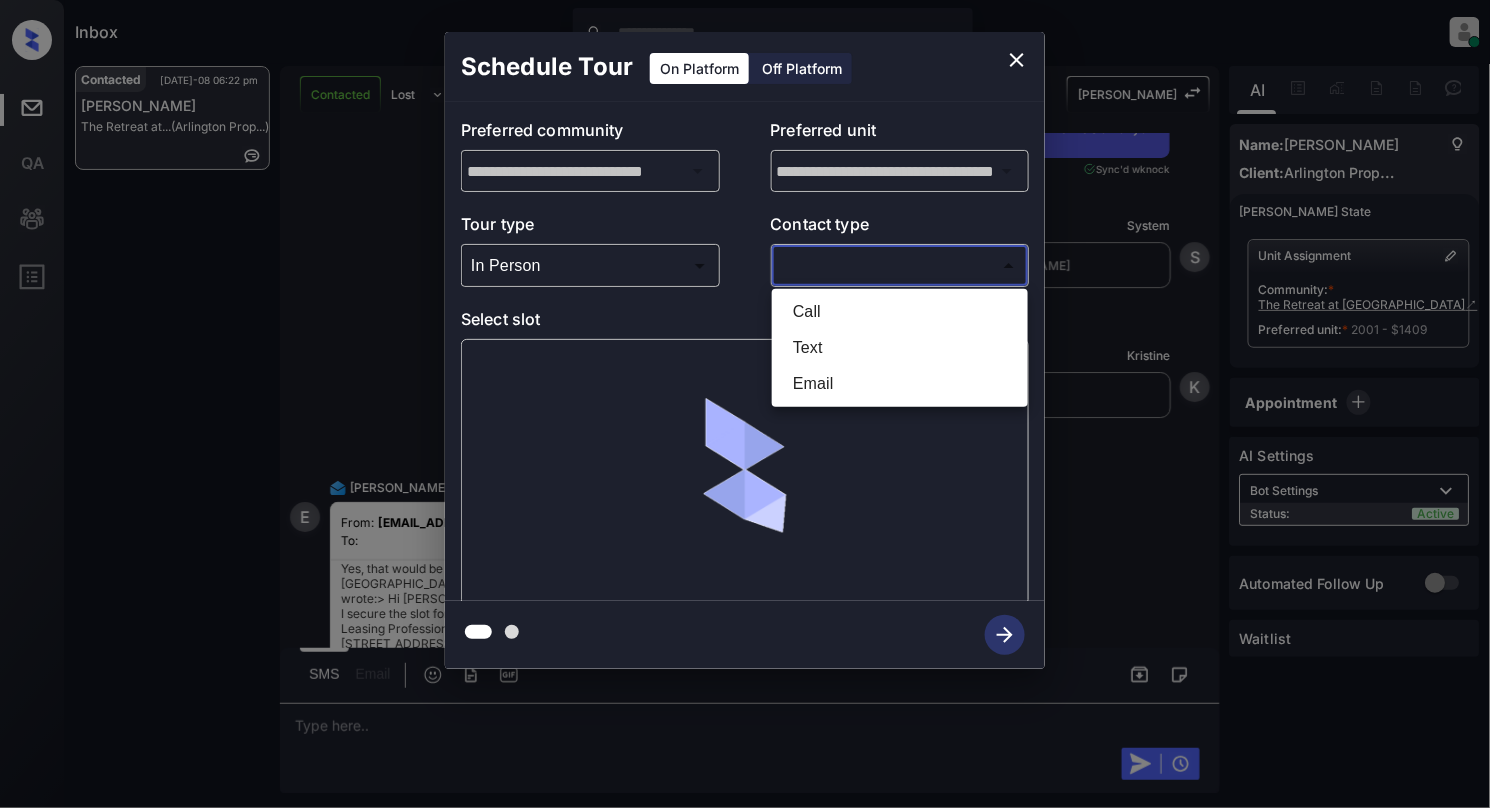 click on "Email" at bounding box center (900, 384) 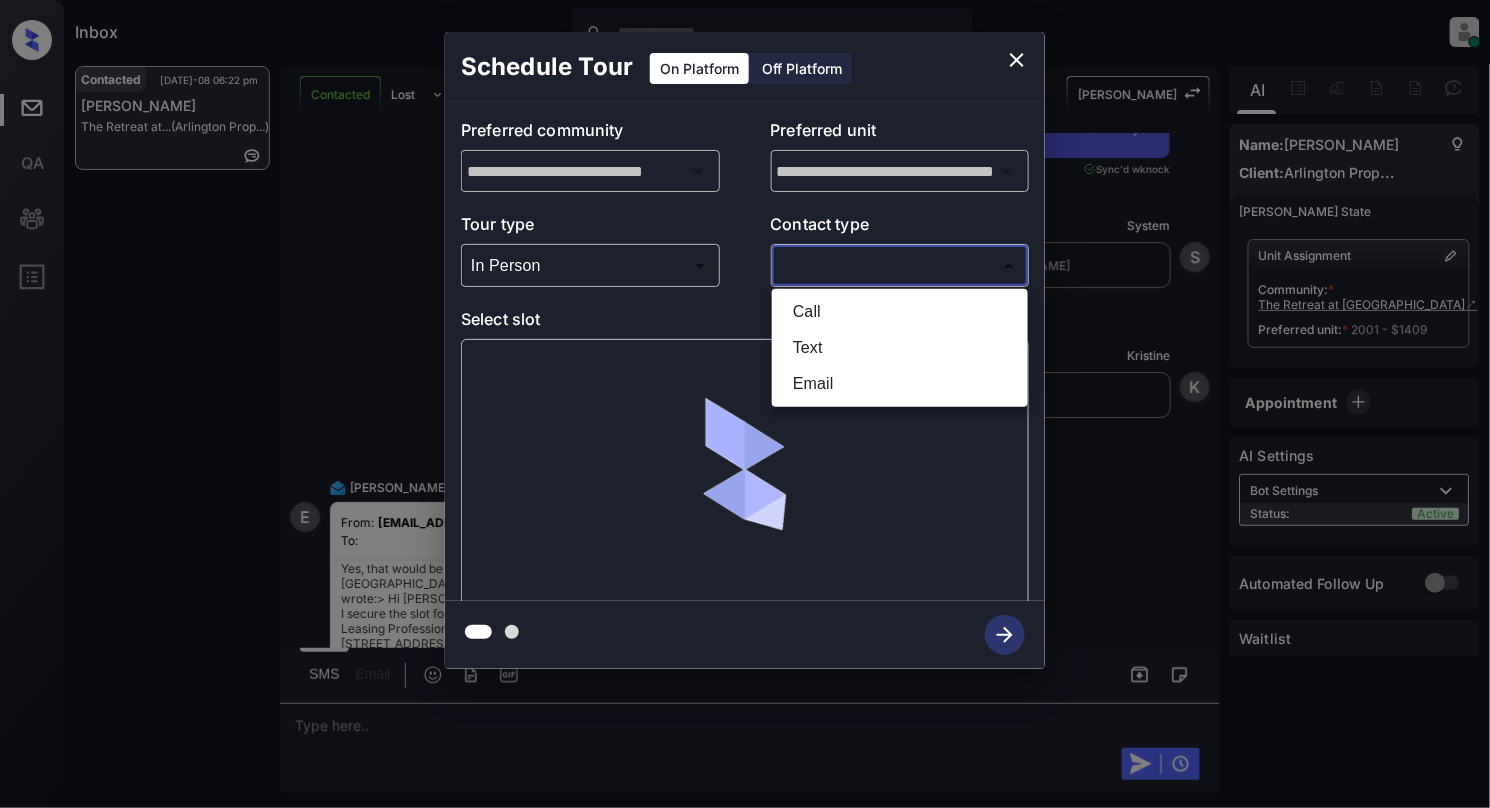 type on "*****" 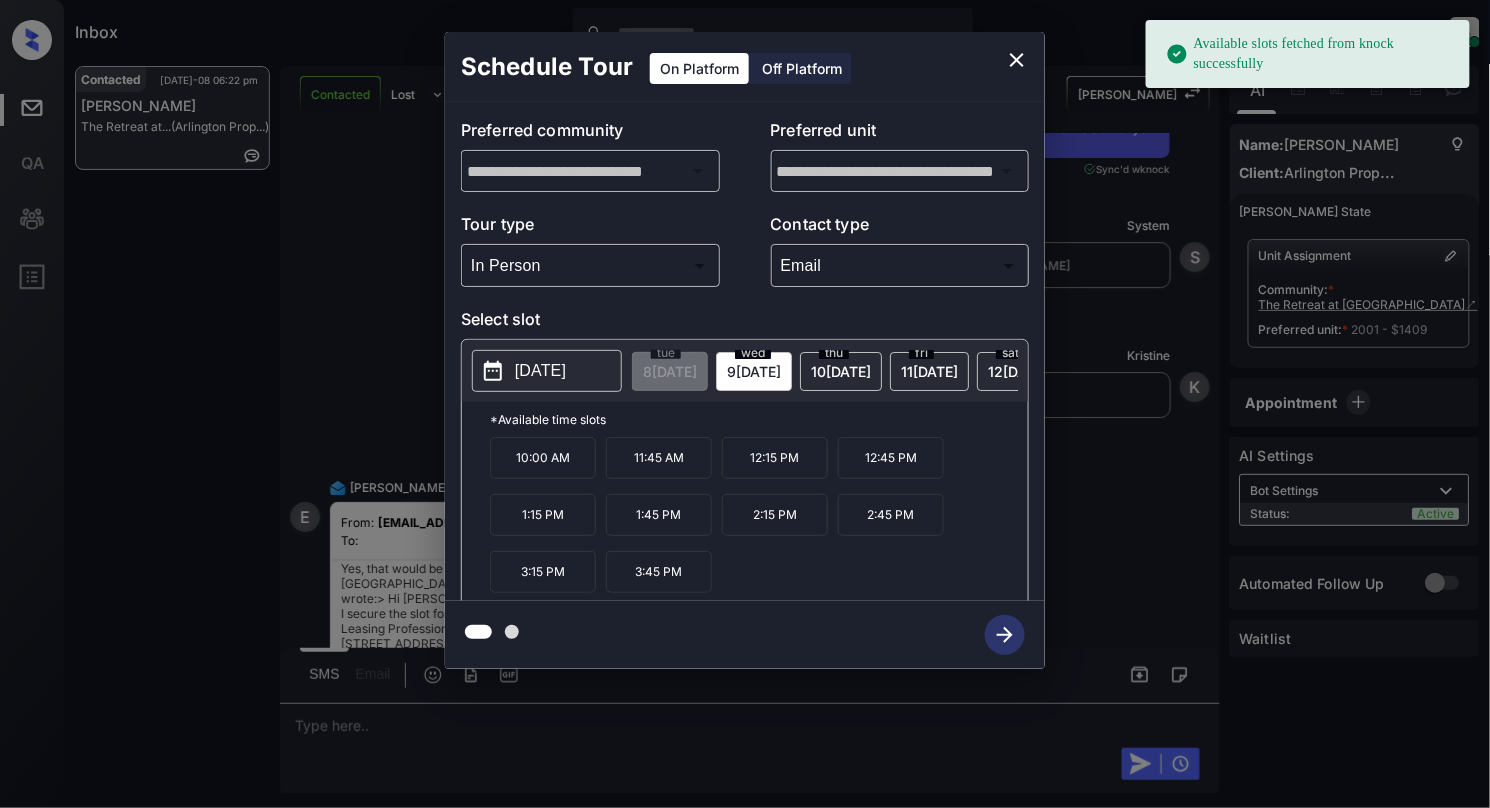 click on "2025-07-09" at bounding box center (540, 371) 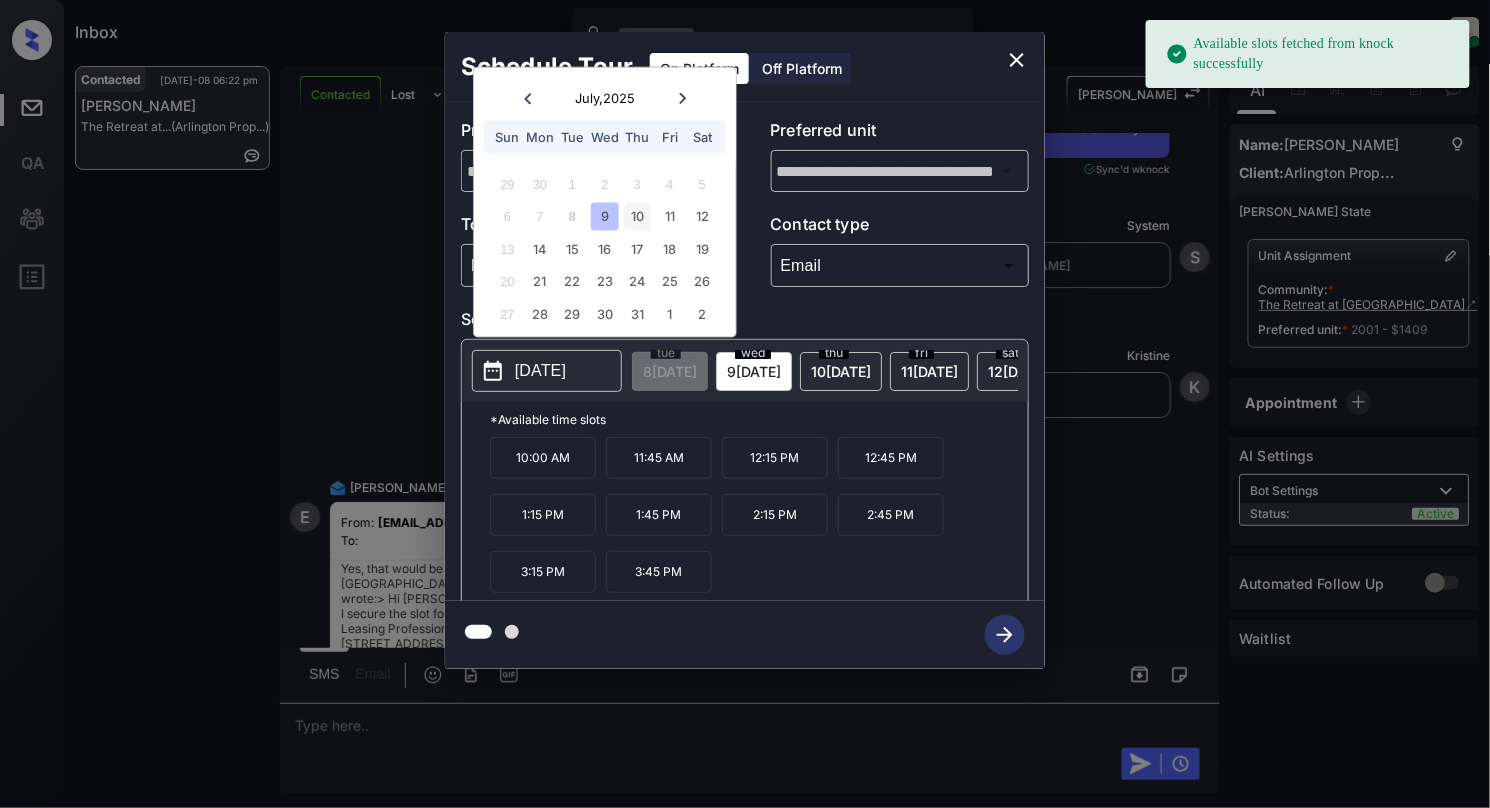 click on "10" at bounding box center (637, 216) 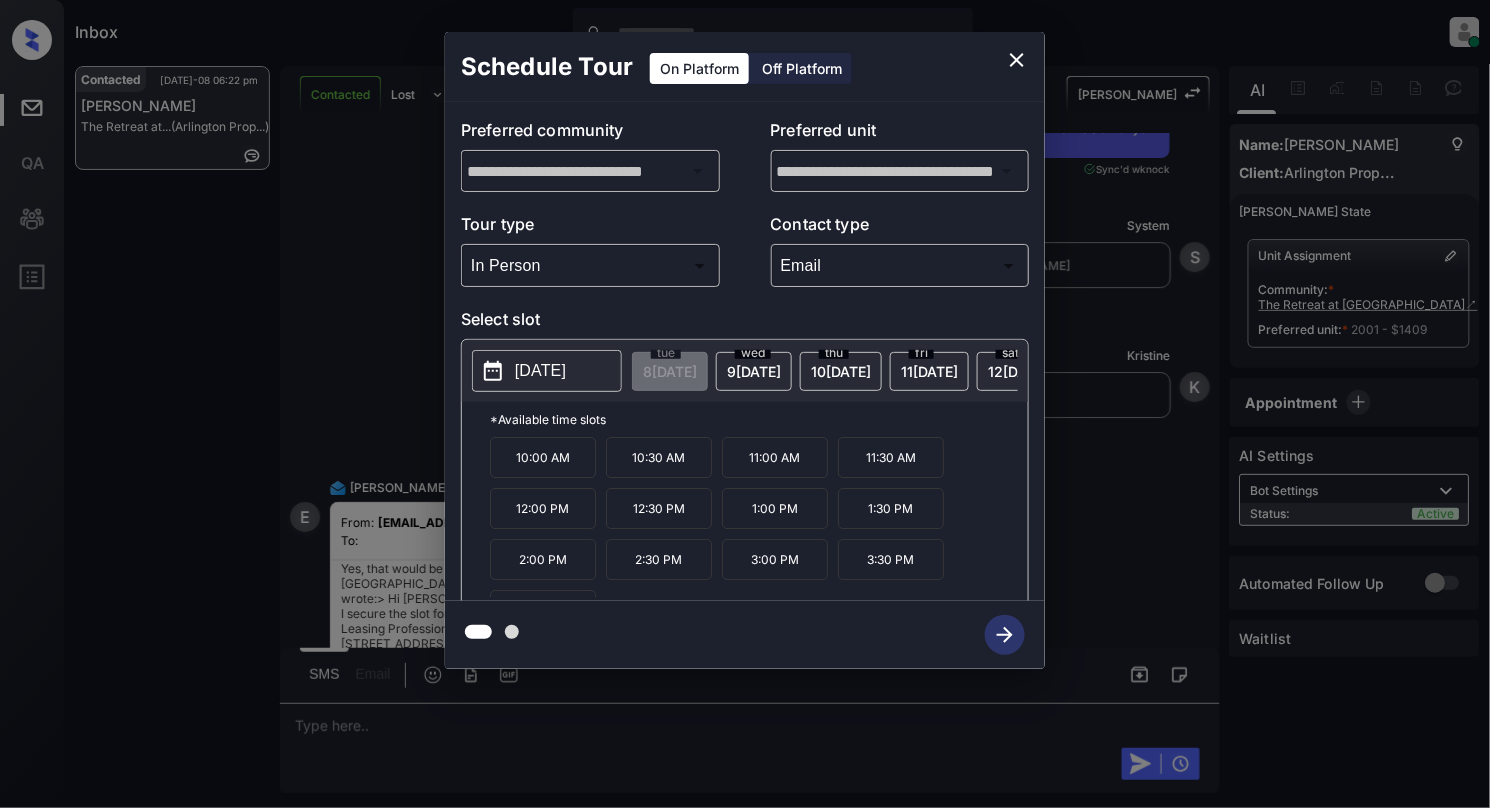 click on "12:00 PM" at bounding box center (543, 508) 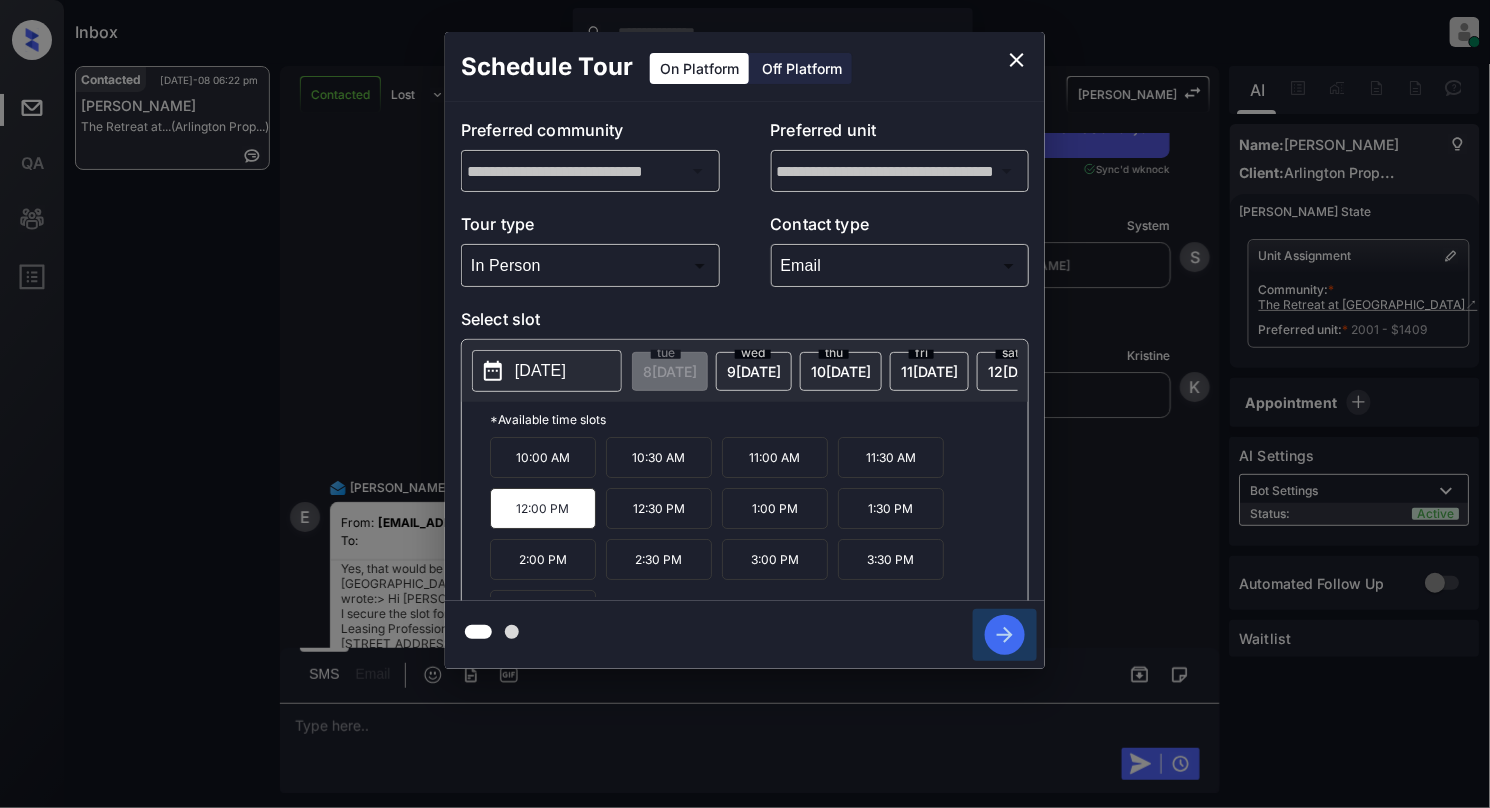 click 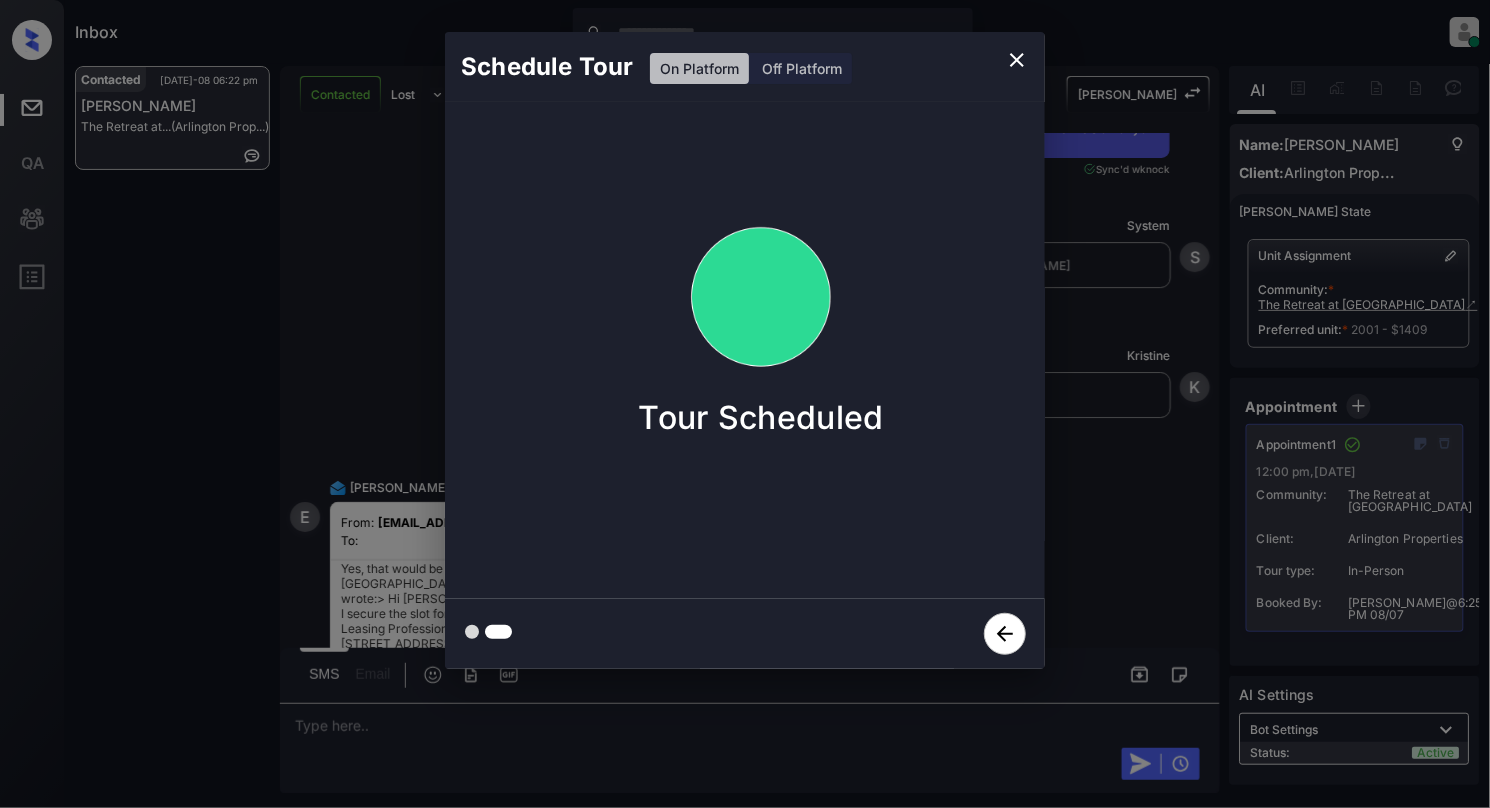 click 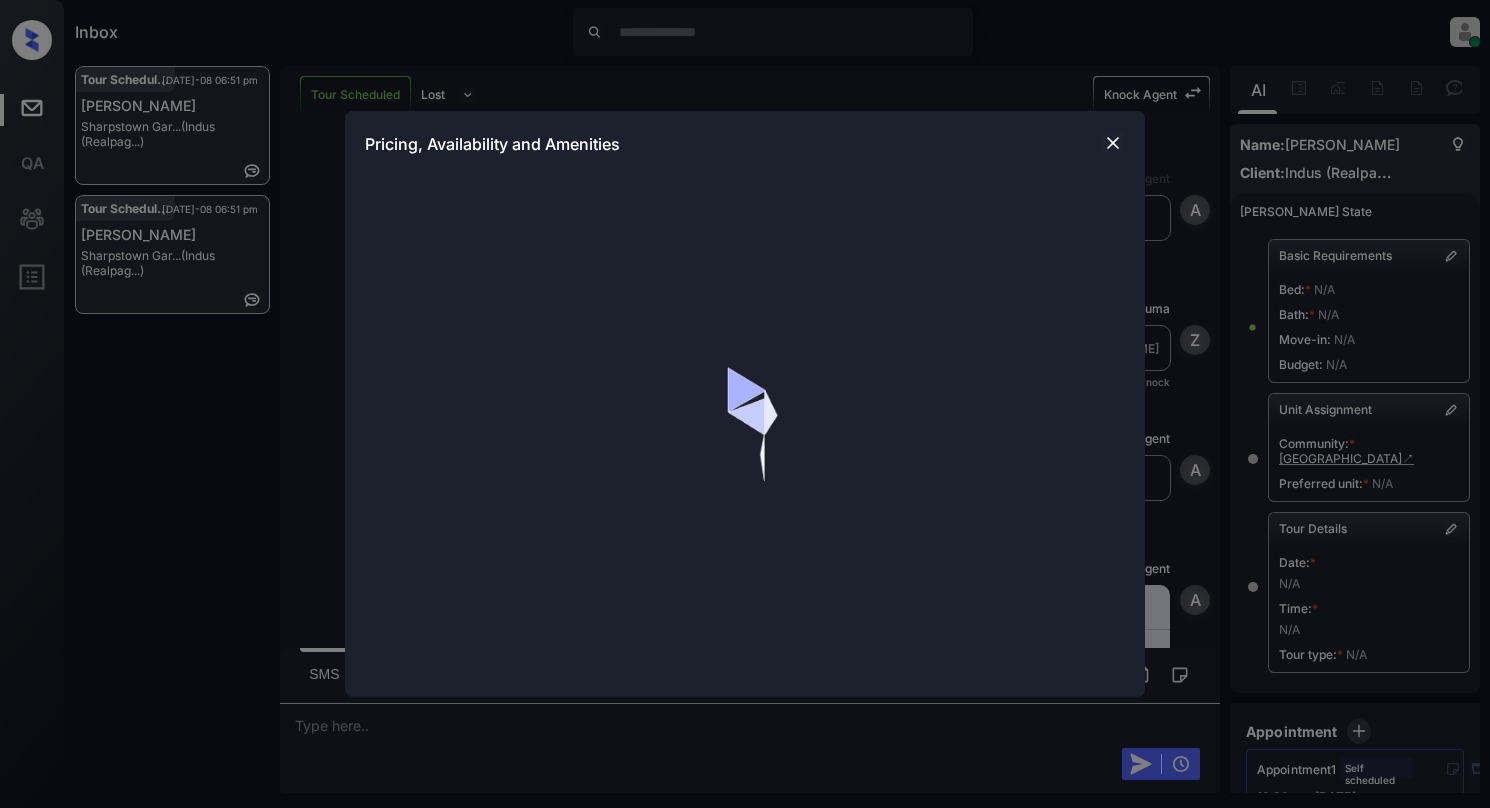 scroll, scrollTop: 0, scrollLeft: 0, axis: both 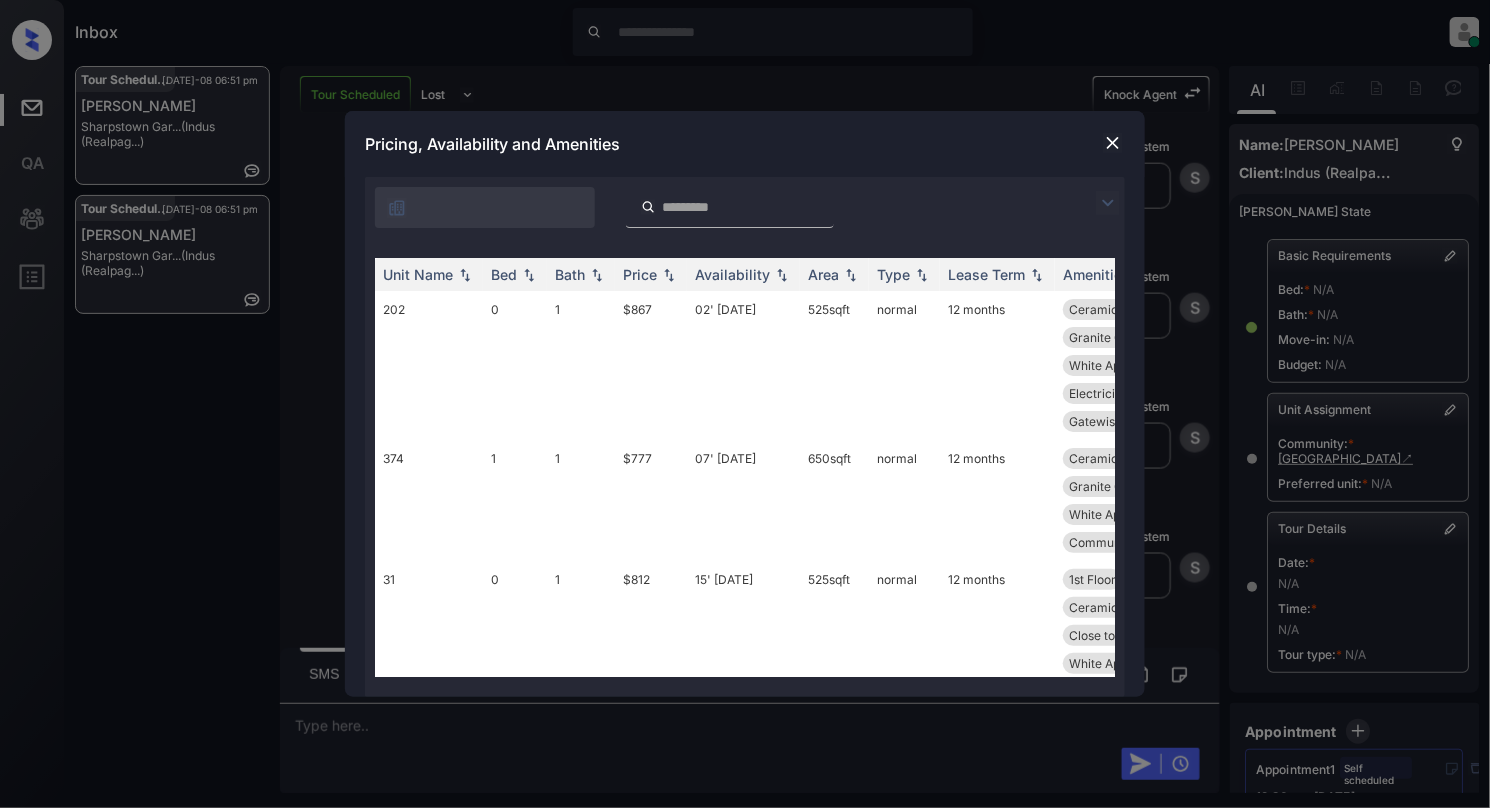 click at bounding box center [742, 207] 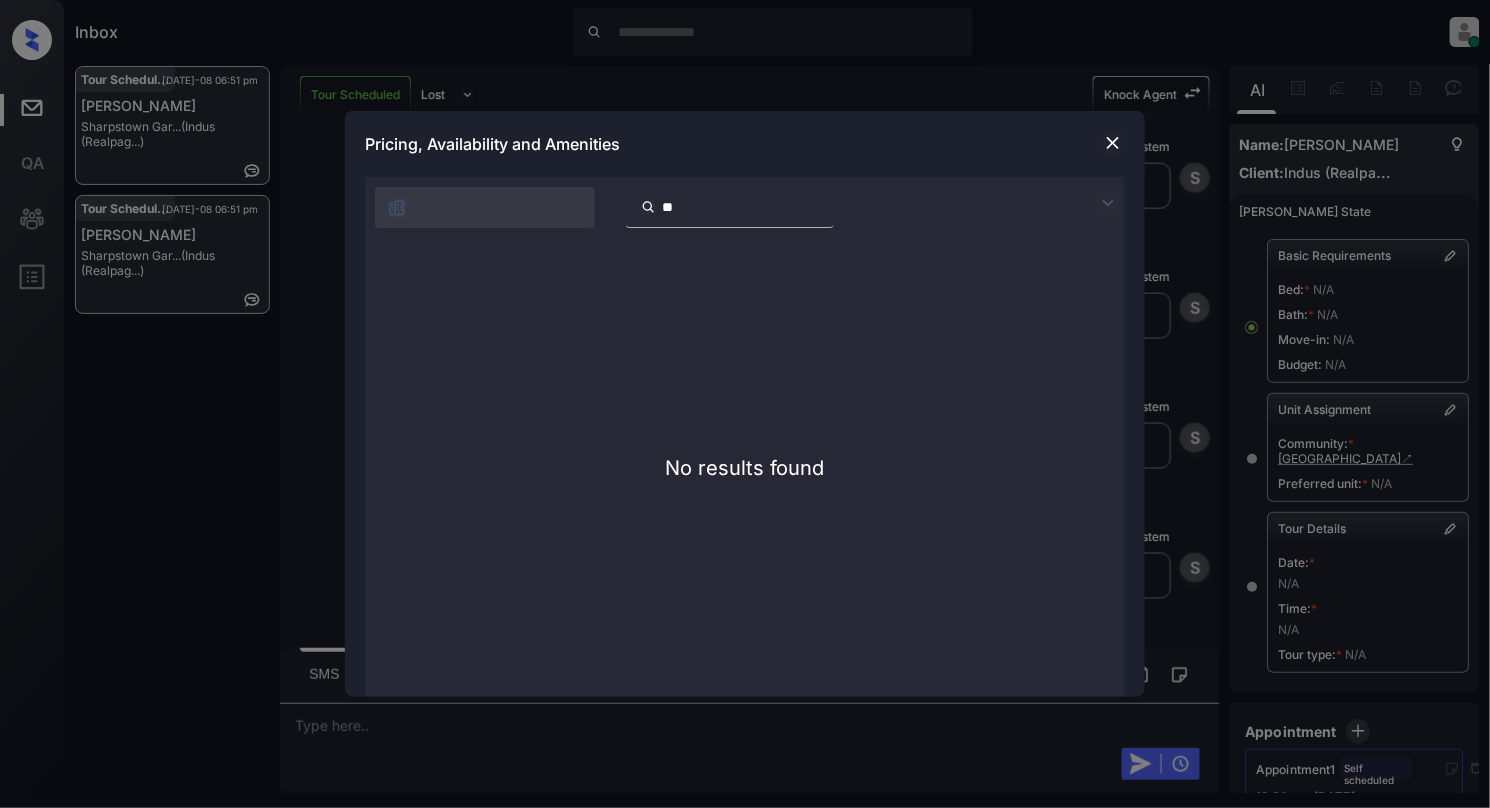 type on "*" 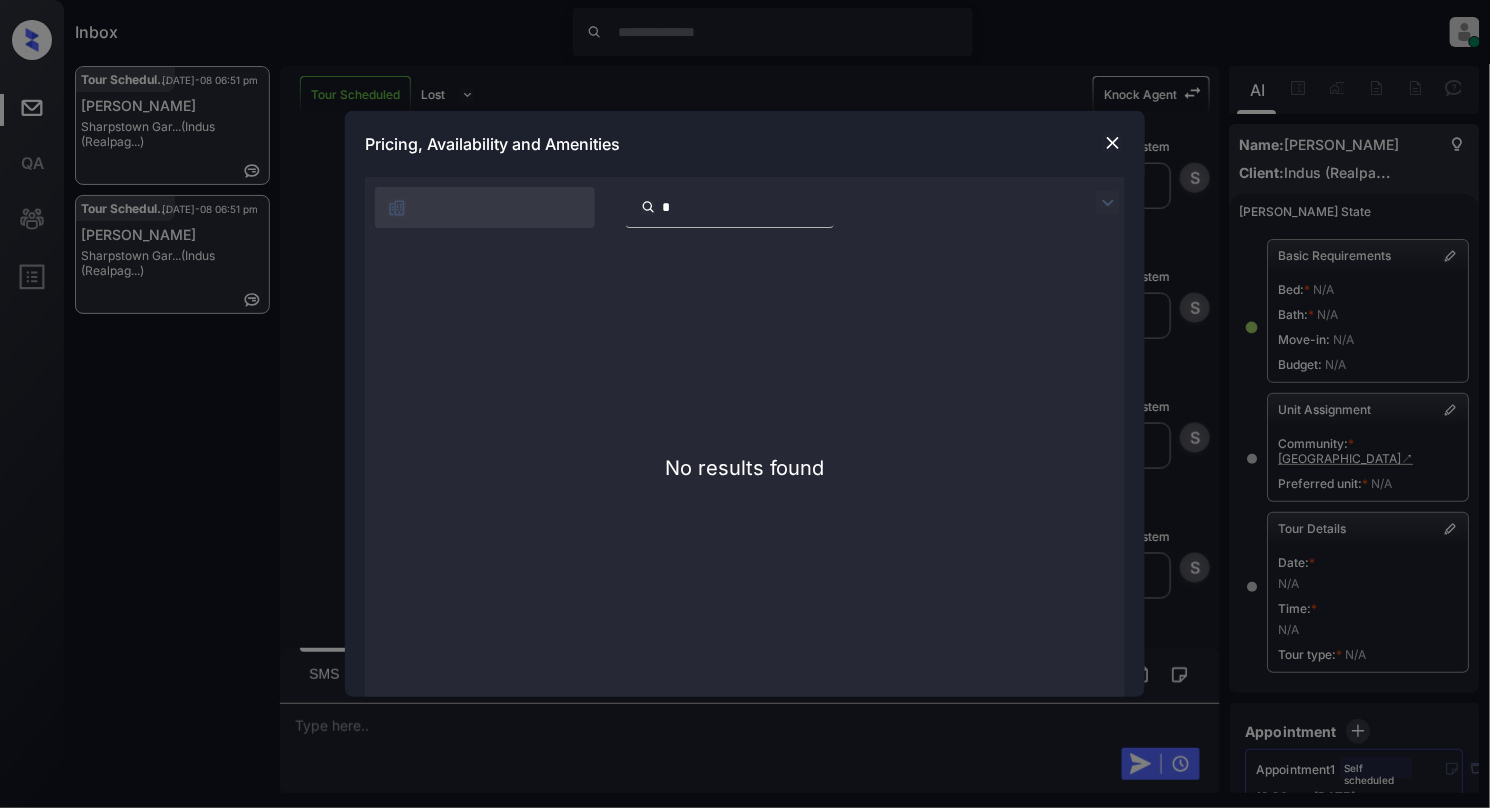 type 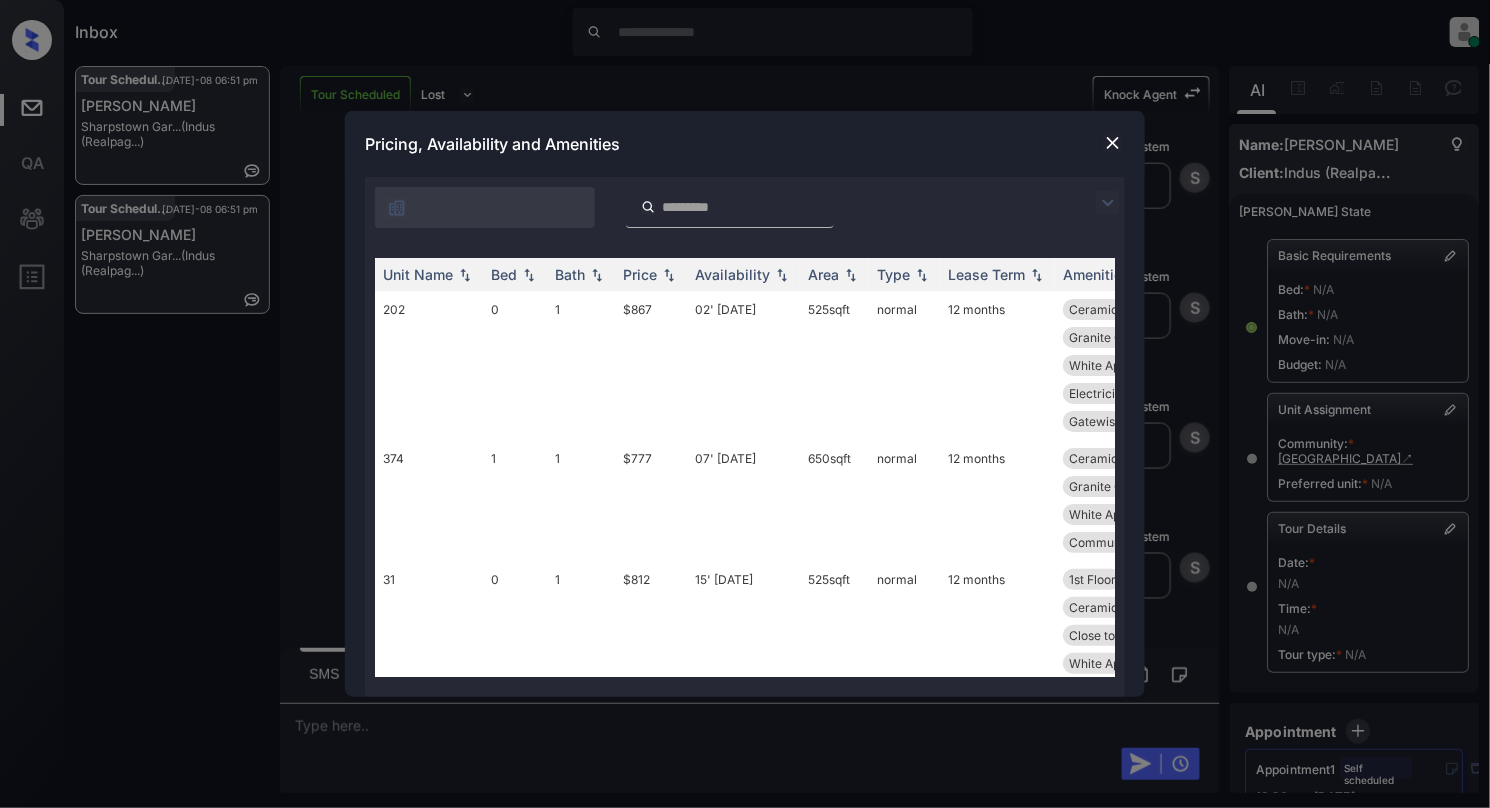 click at bounding box center [1113, 143] 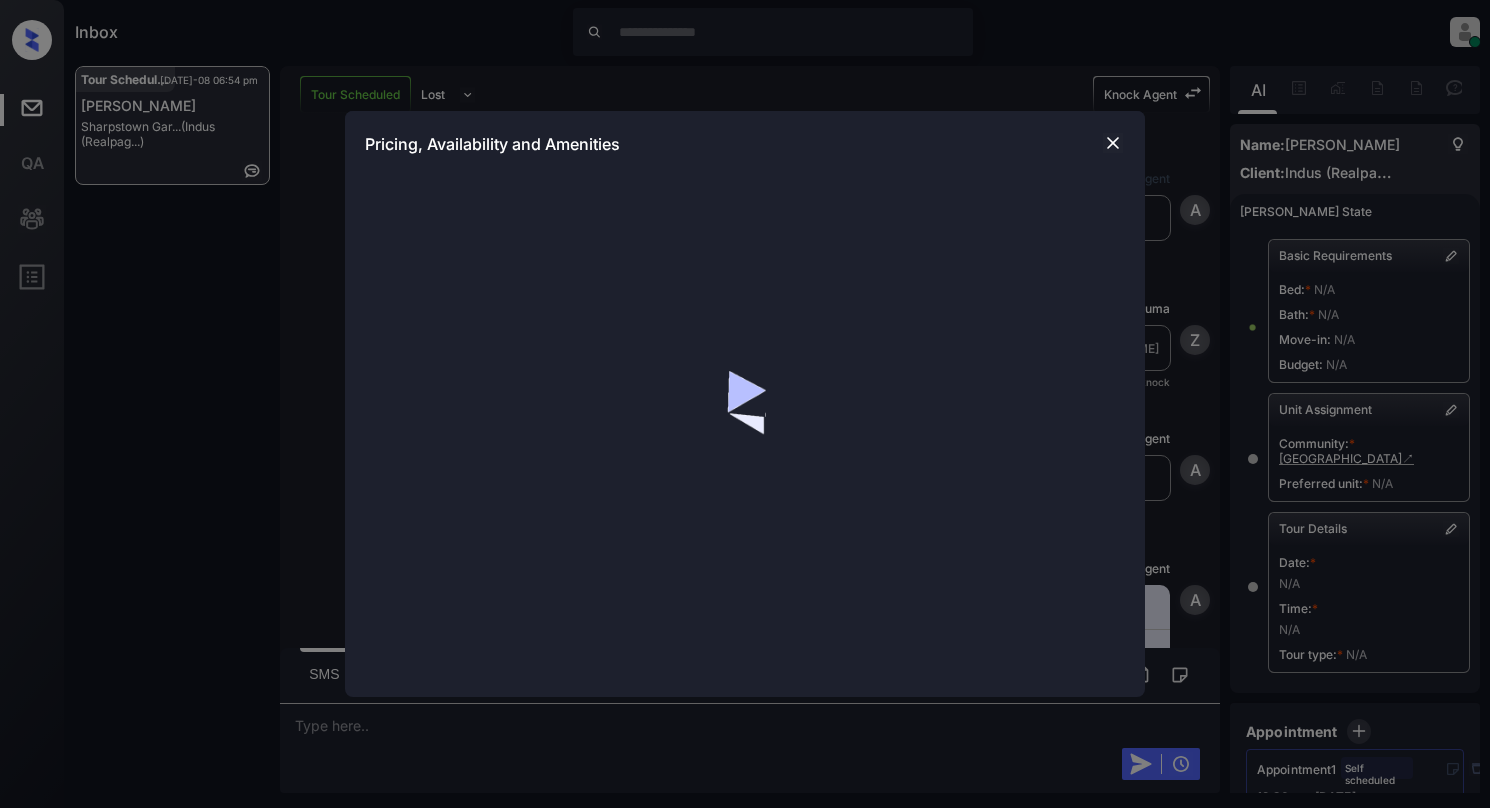 scroll, scrollTop: 0, scrollLeft: 0, axis: both 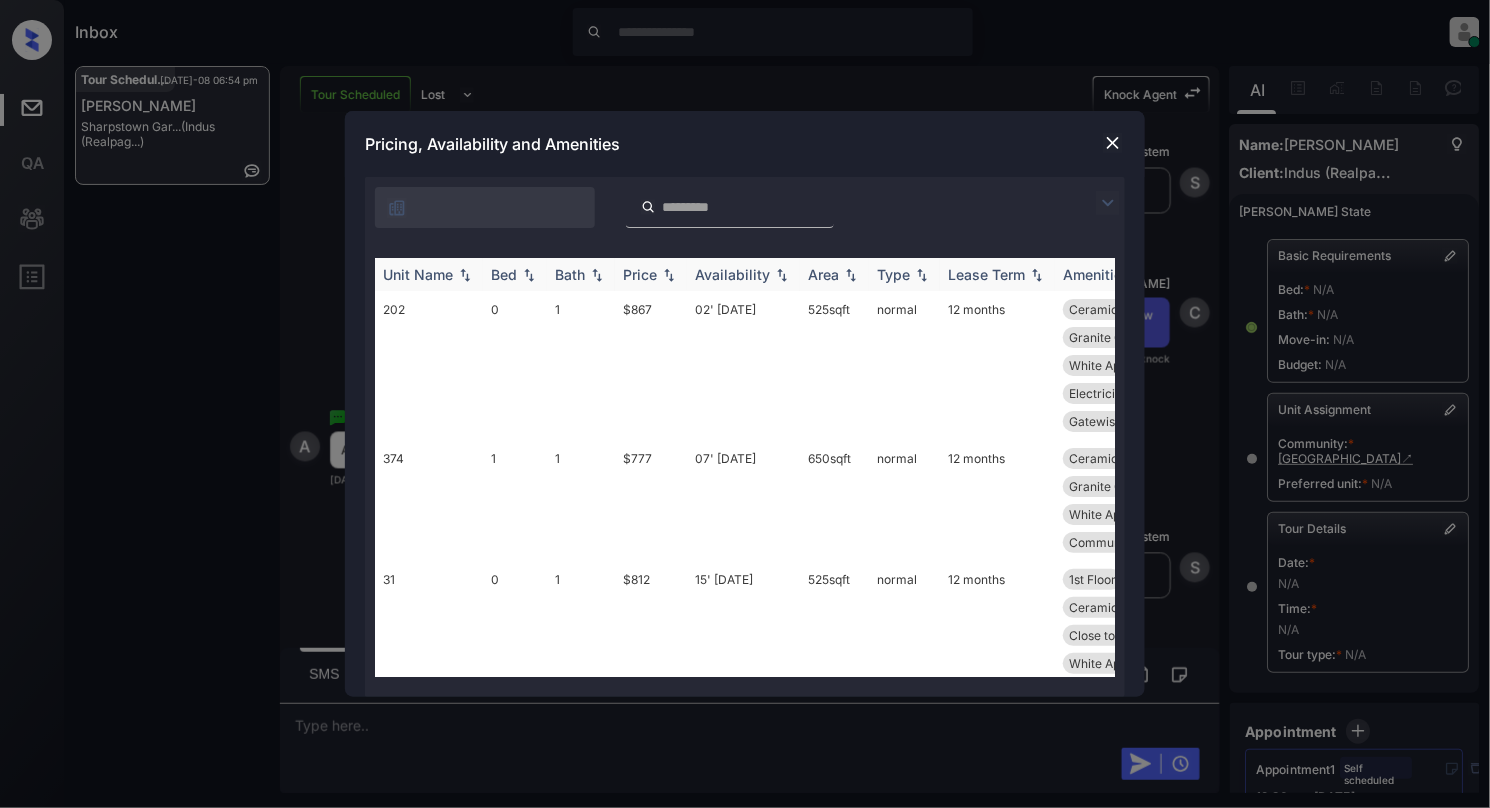 click at bounding box center (529, 275) 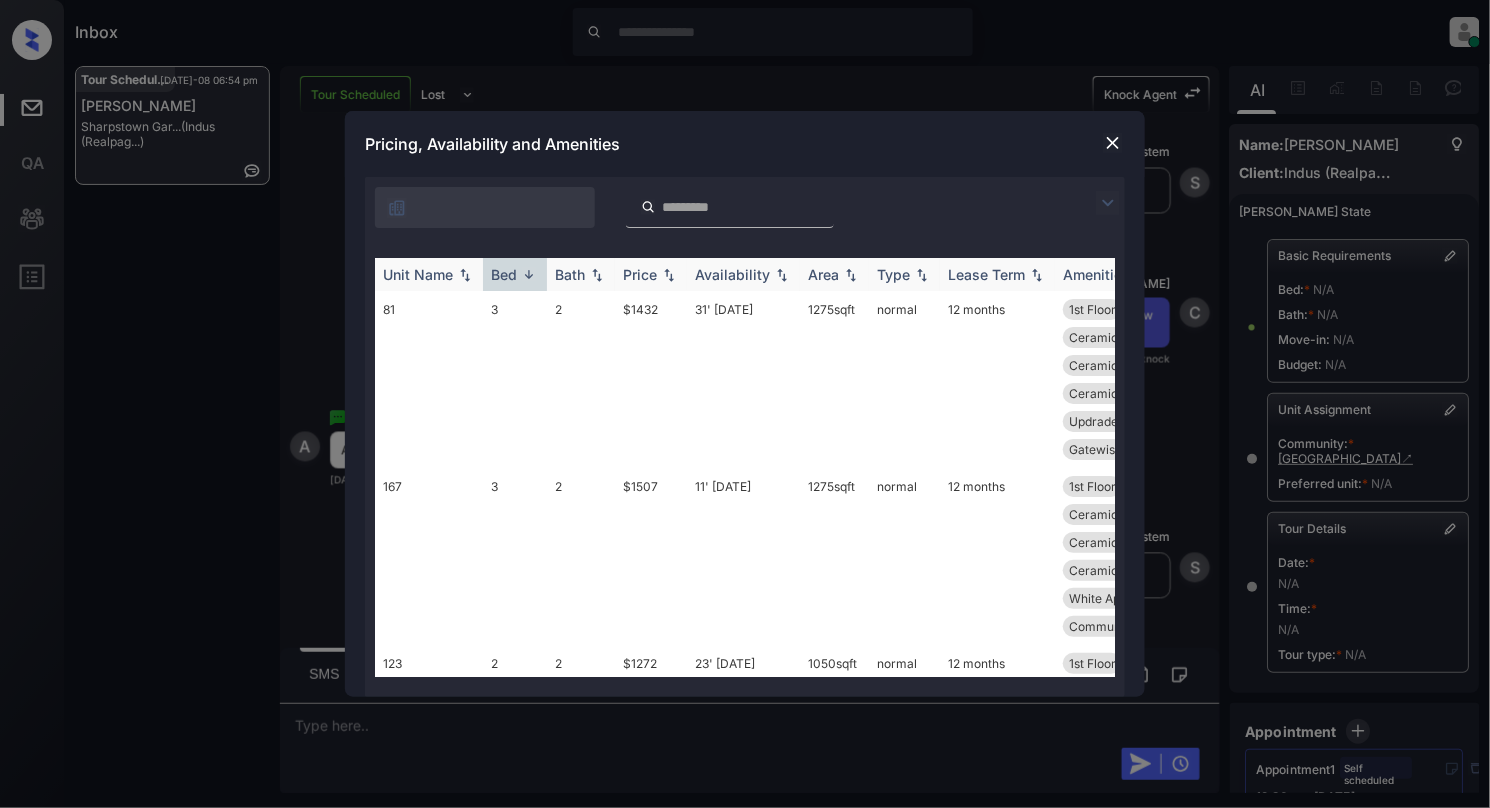 click at bounding box center (529, 274) 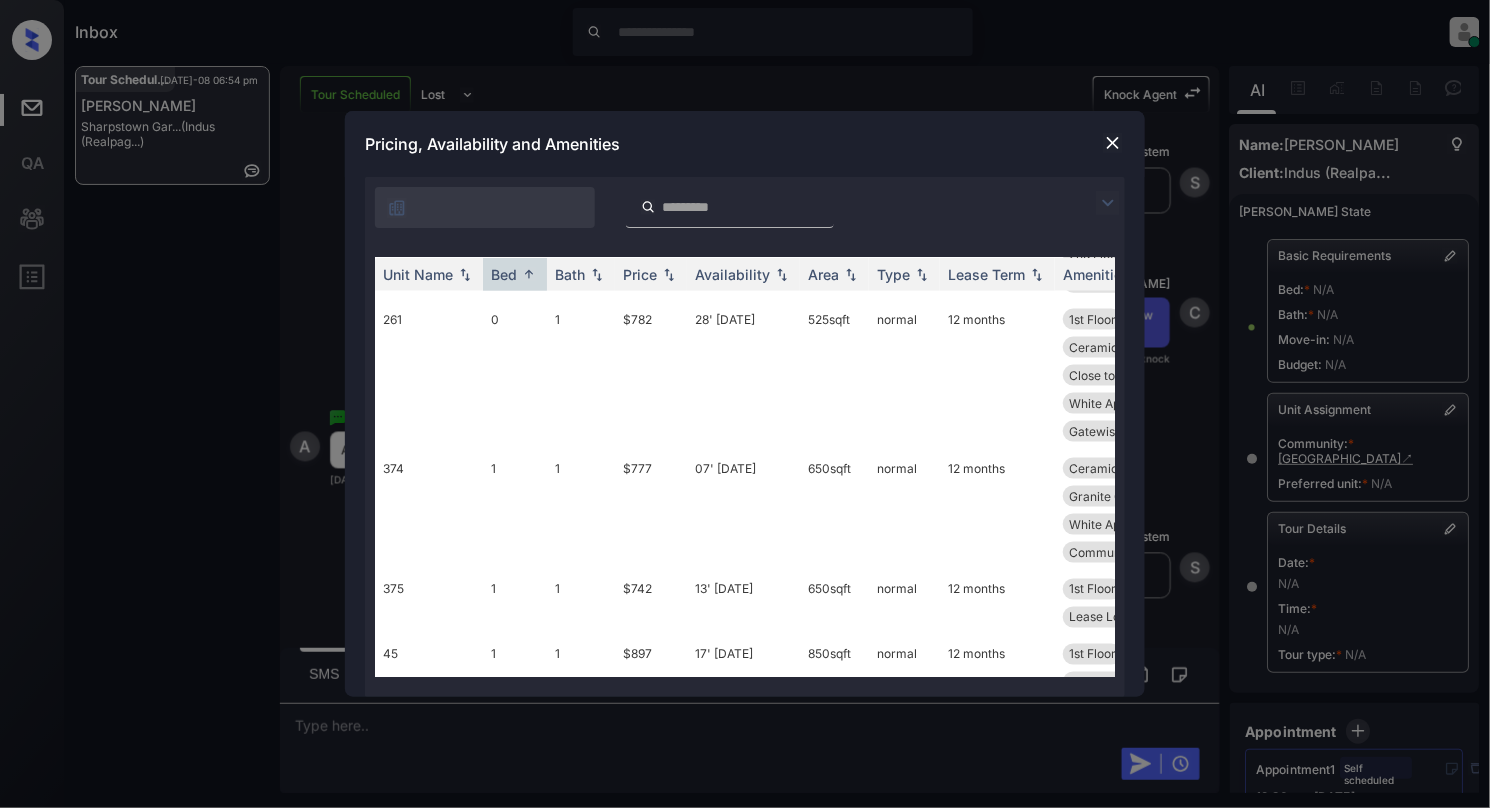scroll, scrollTop: 933, scrollLeft: 0, axis: vertical 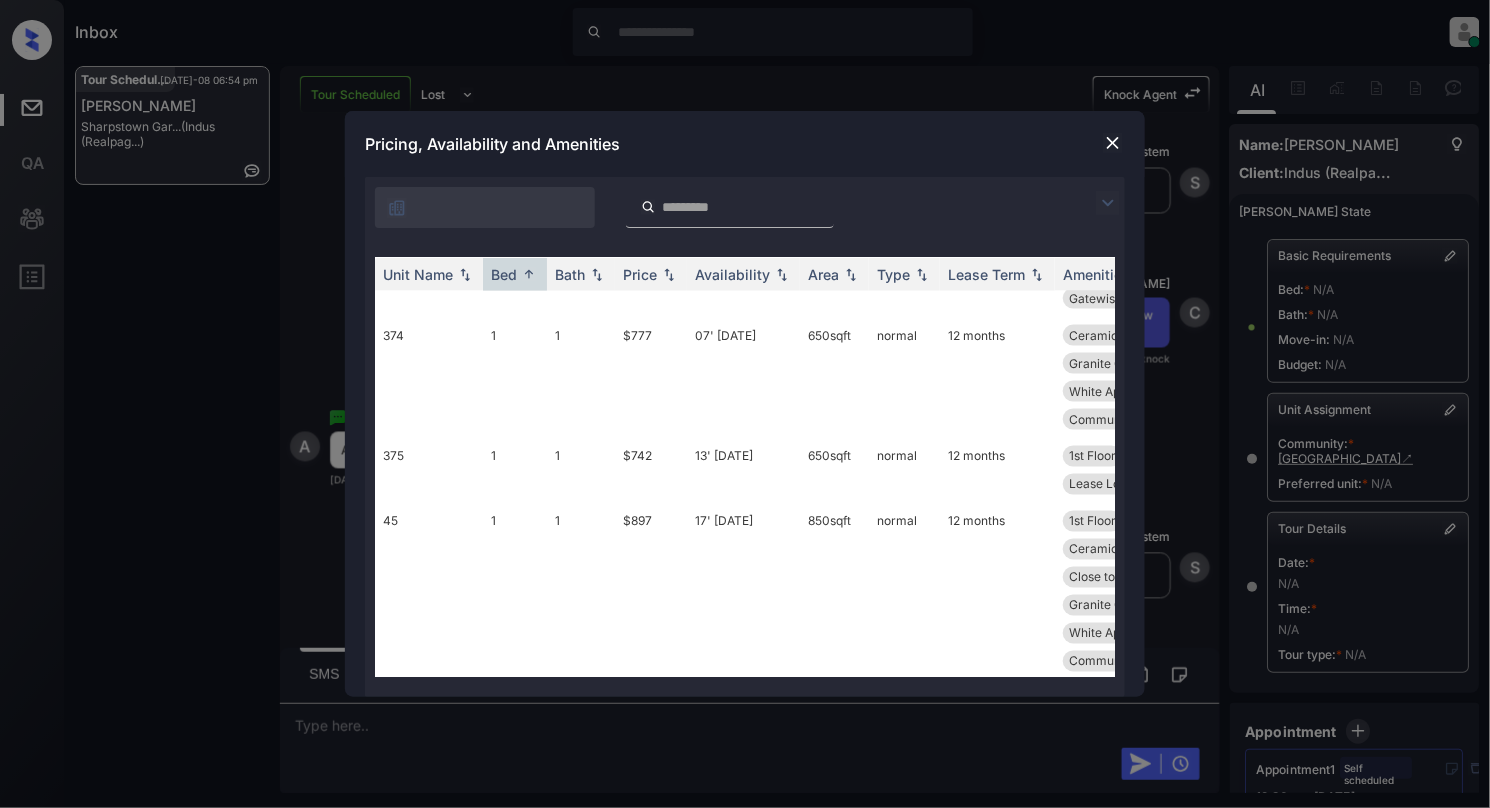 click at bounding box center [1113, 143] 